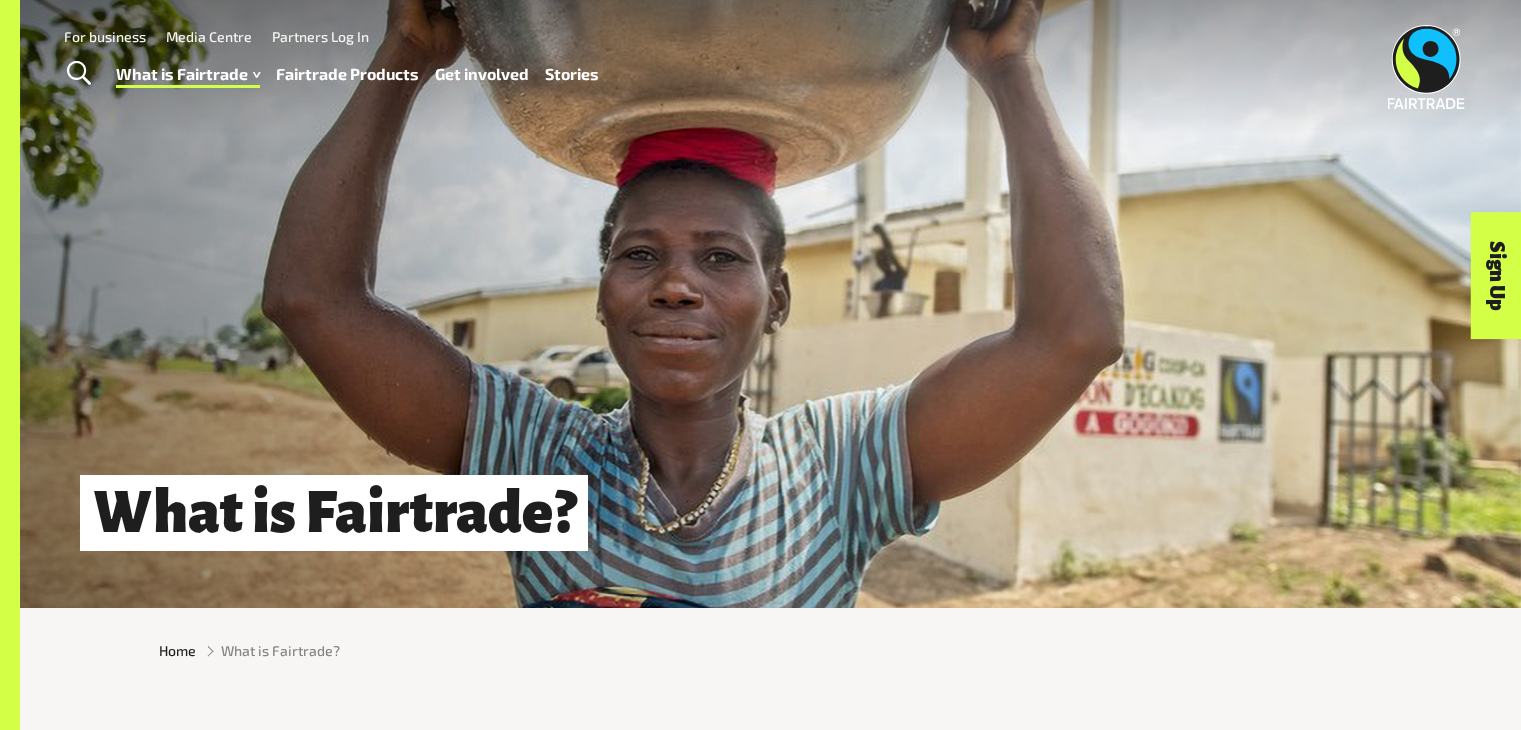 scroll, scrollTop: 0, scrollLeft: 0, axis: both 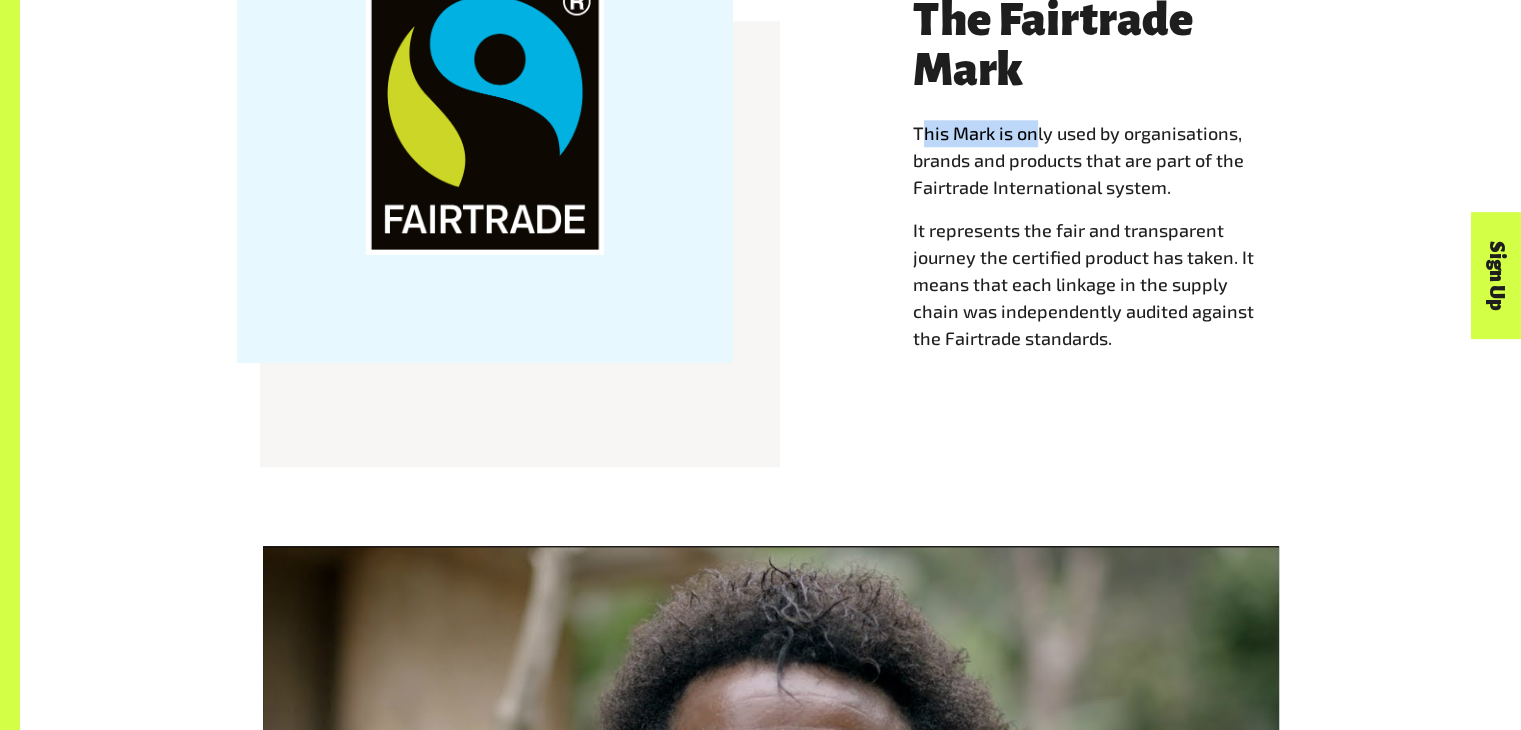 drag, startPoint x: 918, startPoint y: 136, endPoint x: 1032, endPoint y: 147, distance: 114.52947 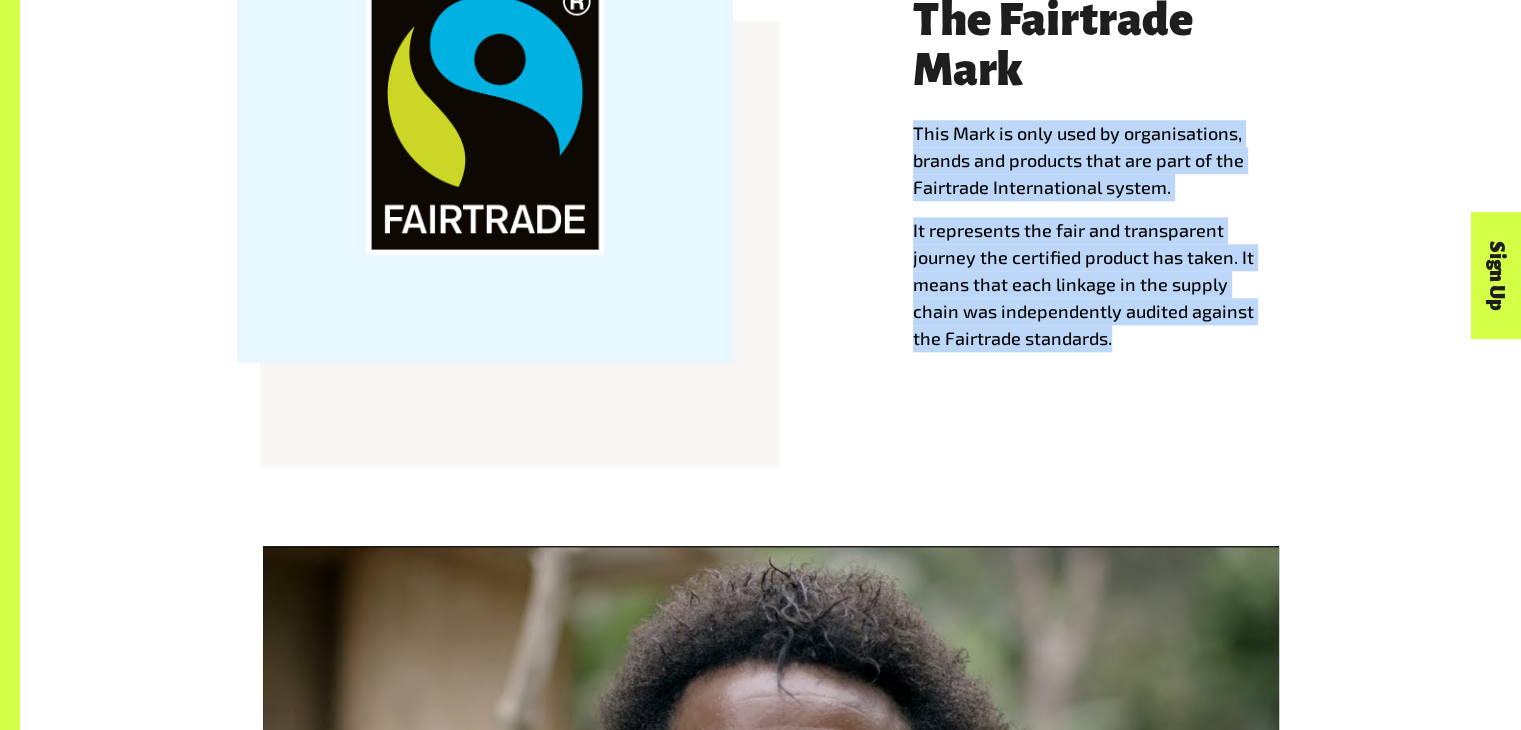 drag, startPoint x: 913, startPoint y: 140, endPoint x: 1126, endPoint y: 341, distance: 292.86514 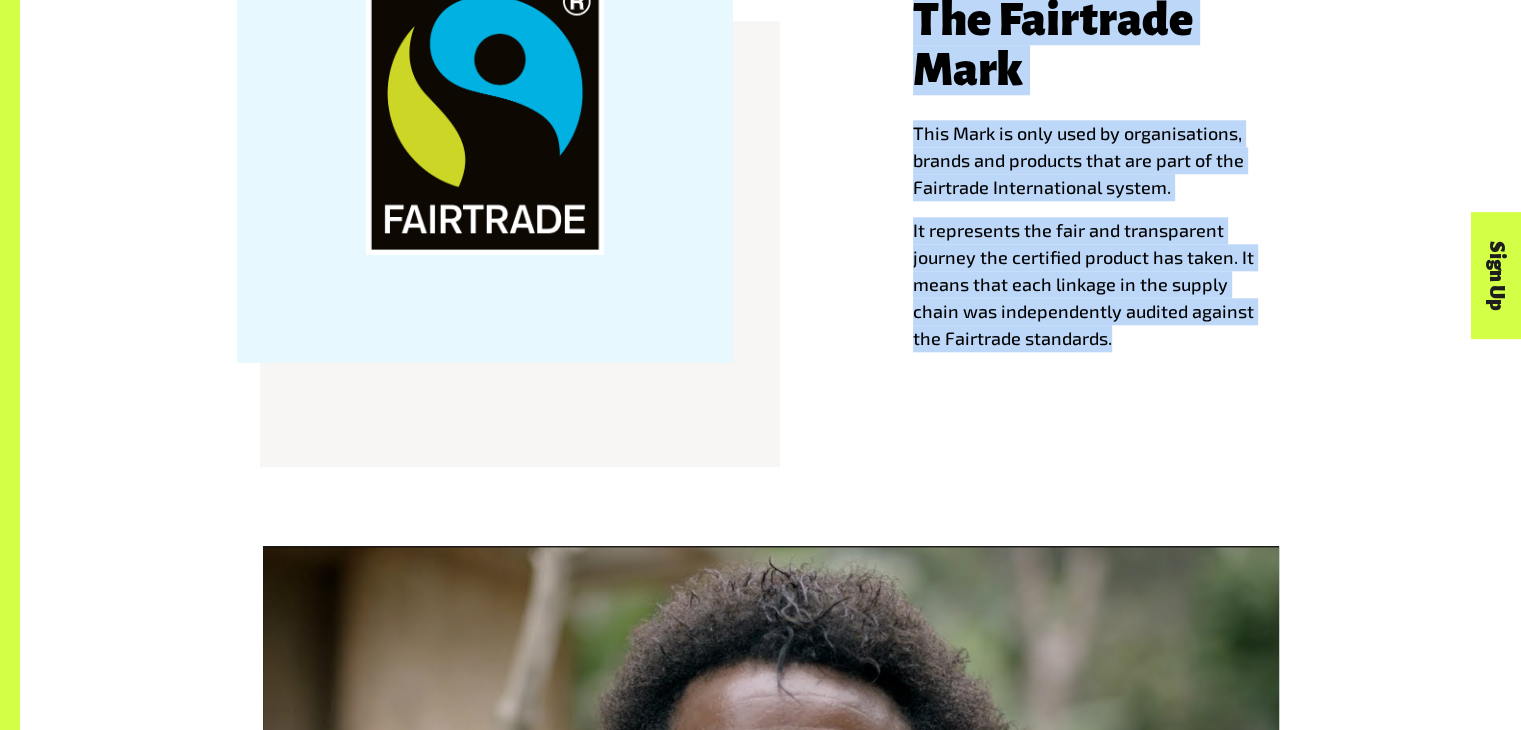 drag, startPoint x: 1126, startPoint y: 341, endPoint x: 917, endPoint y: 21, distance: 382.20544 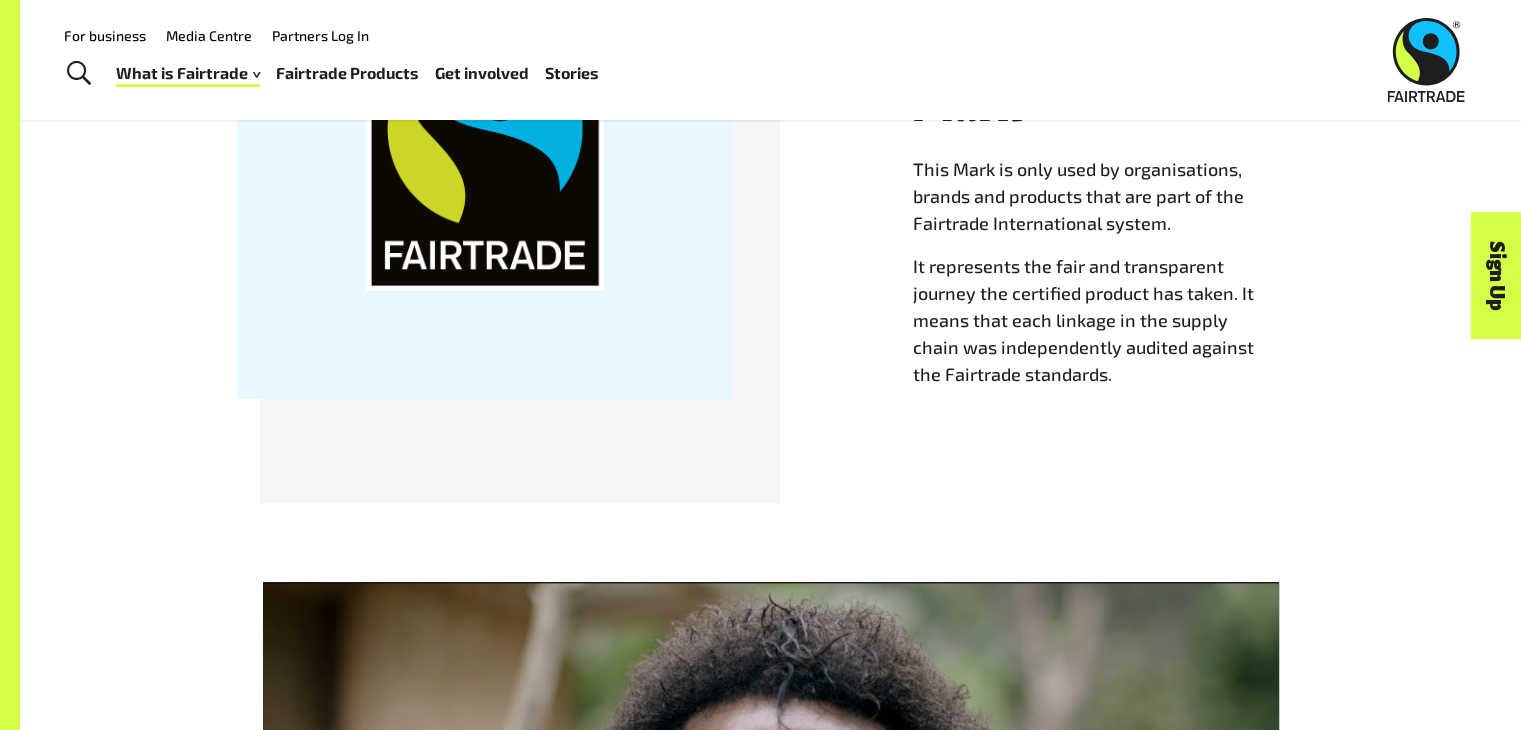 scroll, scrollTop: 2002, scrollLeft: 0, axis: vertical 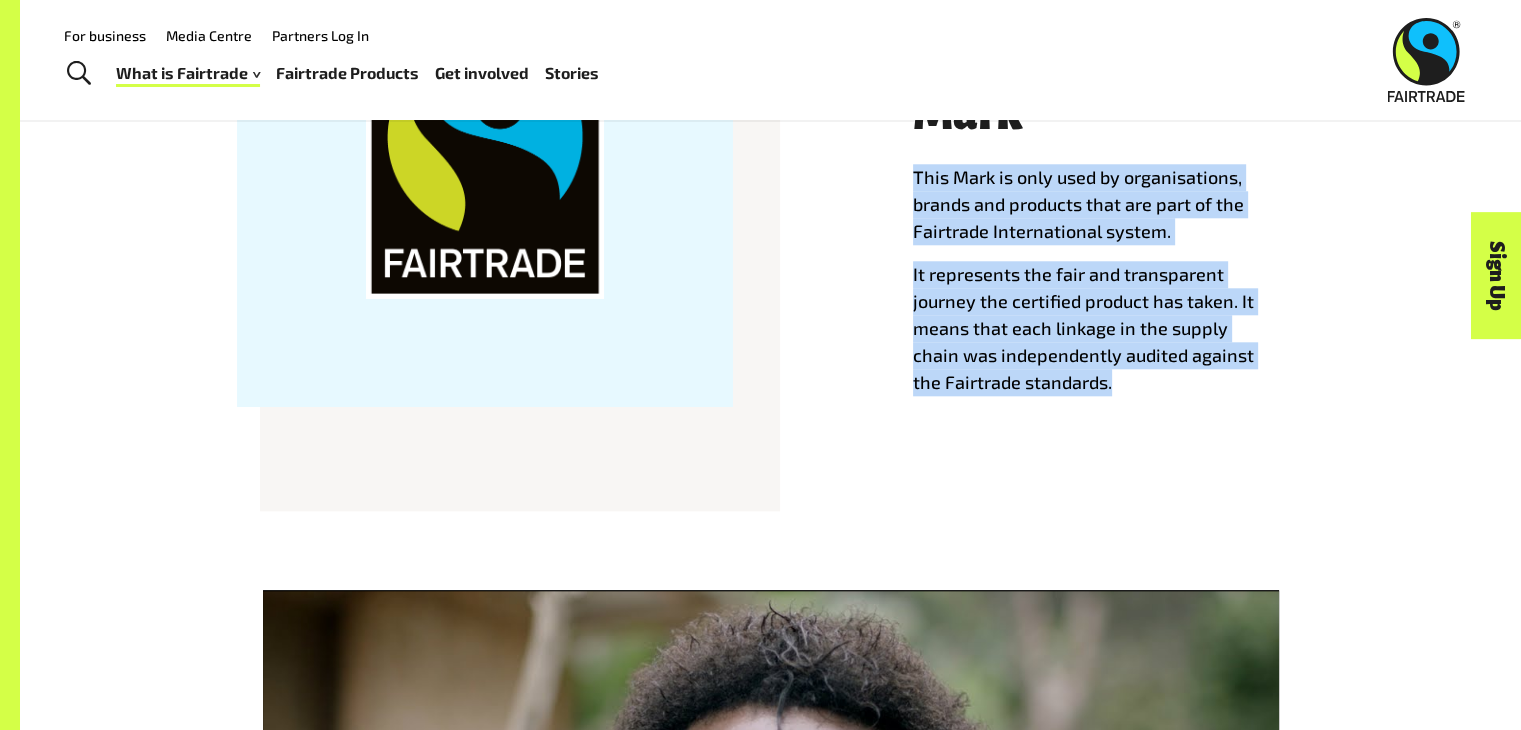 drag, startPoint x: 910, startPoint y: 170, endPoint x: 1101, endPoint y: 391, distance: 292.0993 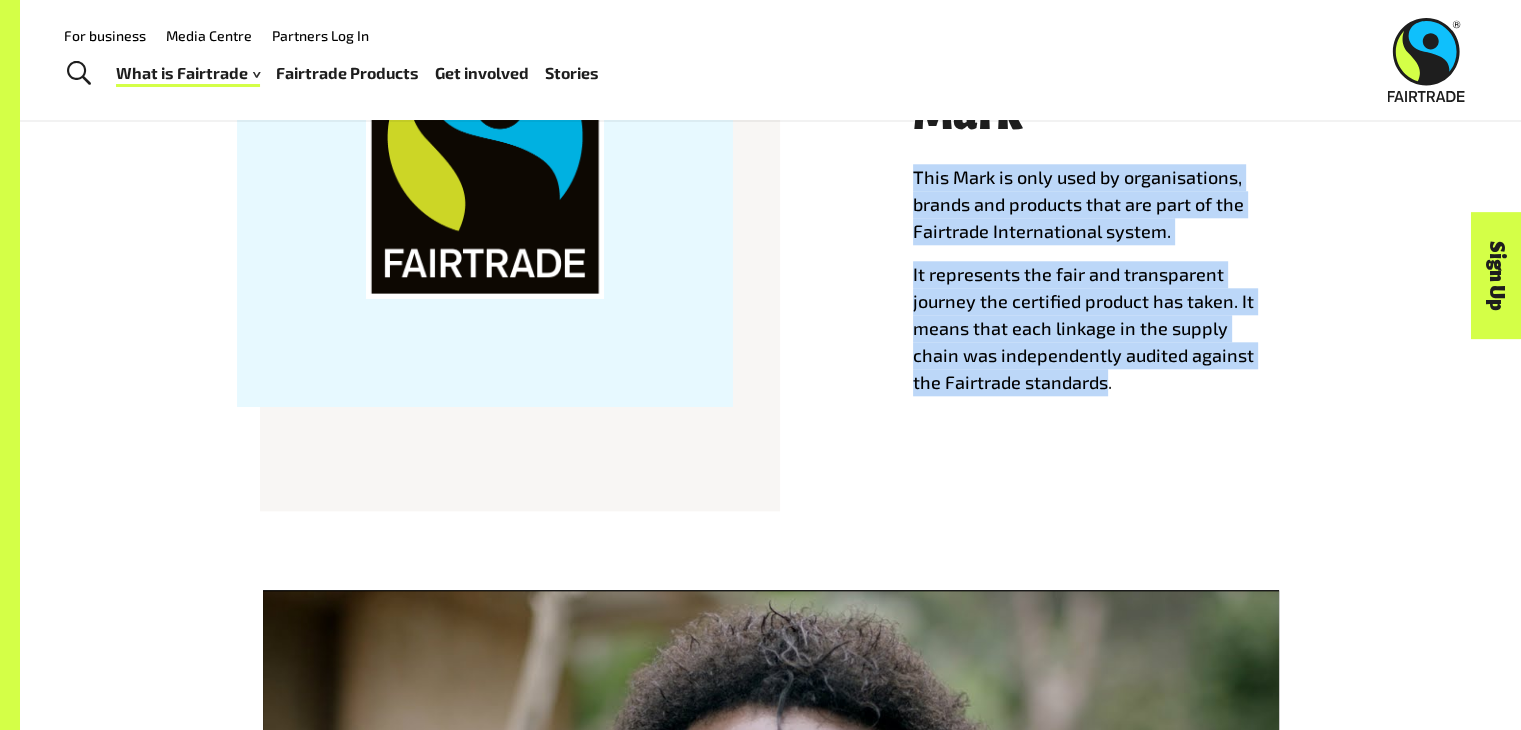 drag, startPoint x: 1077, startPoint y: 394, endPoint x: 912, endPoint y: 186, distance: 265.49765 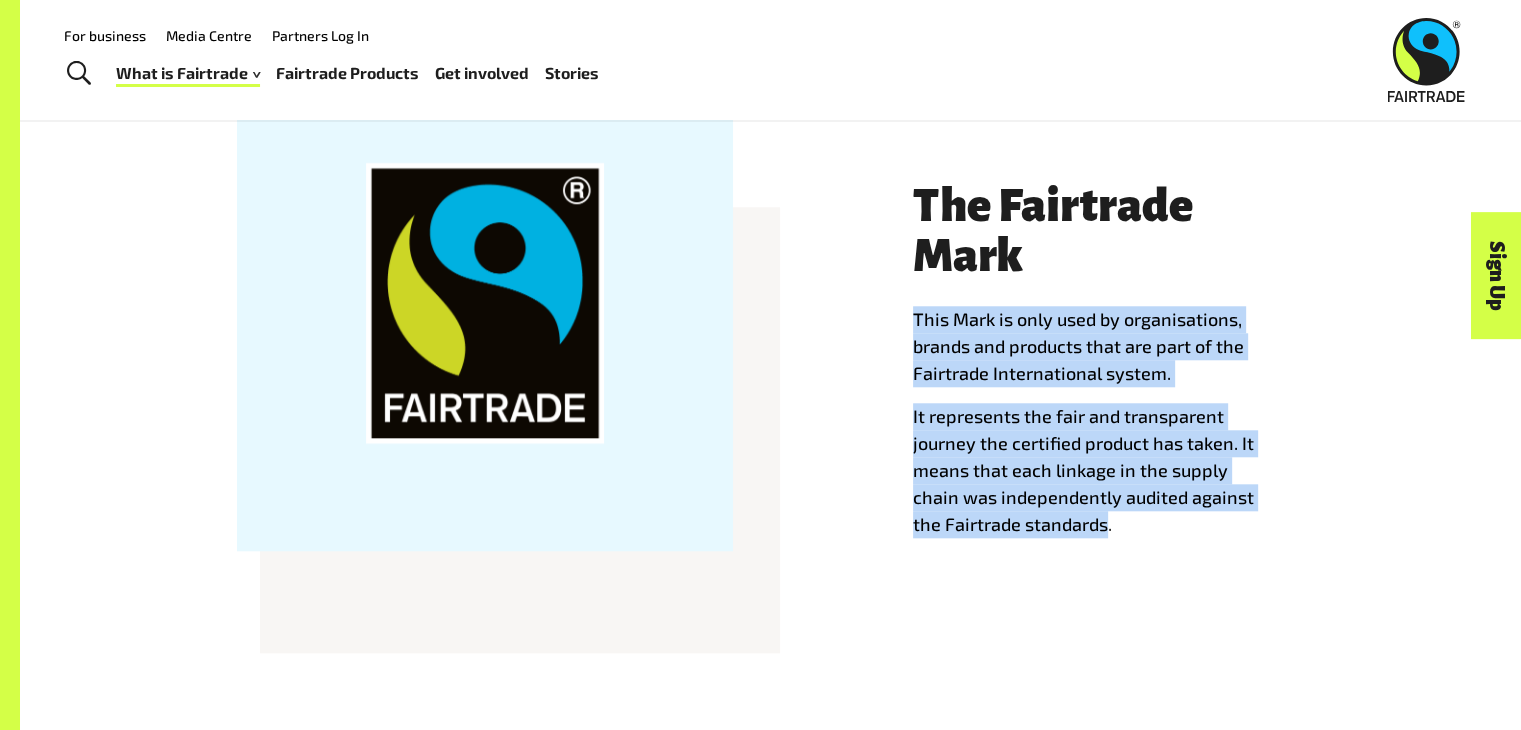 scroll, scrollTop: 1858, scrollLeft: 0, axis: vertical 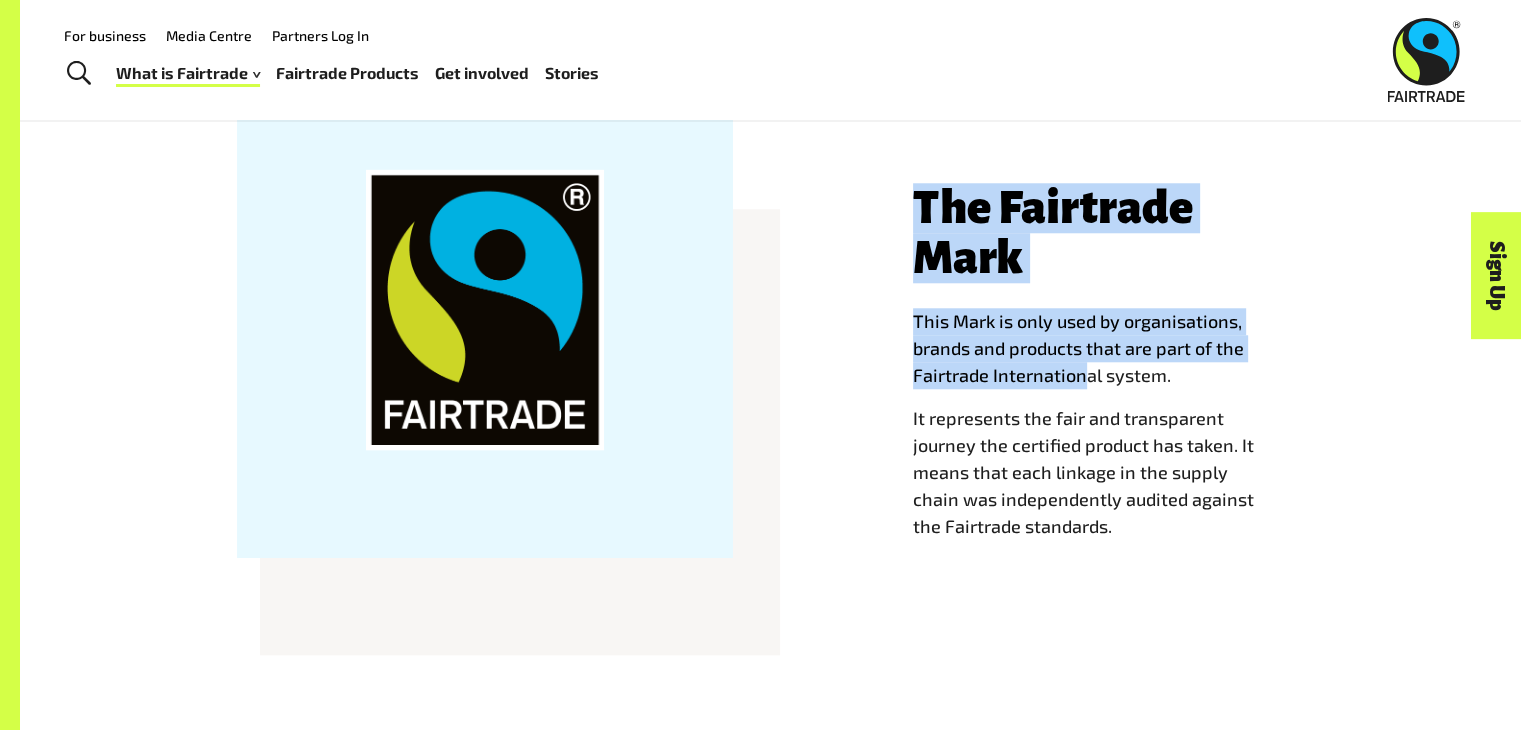 drag, startPoint x: 919, startPoint y: 204, endPoint x: 1092, endPoint y: 396, distance: 258.44342 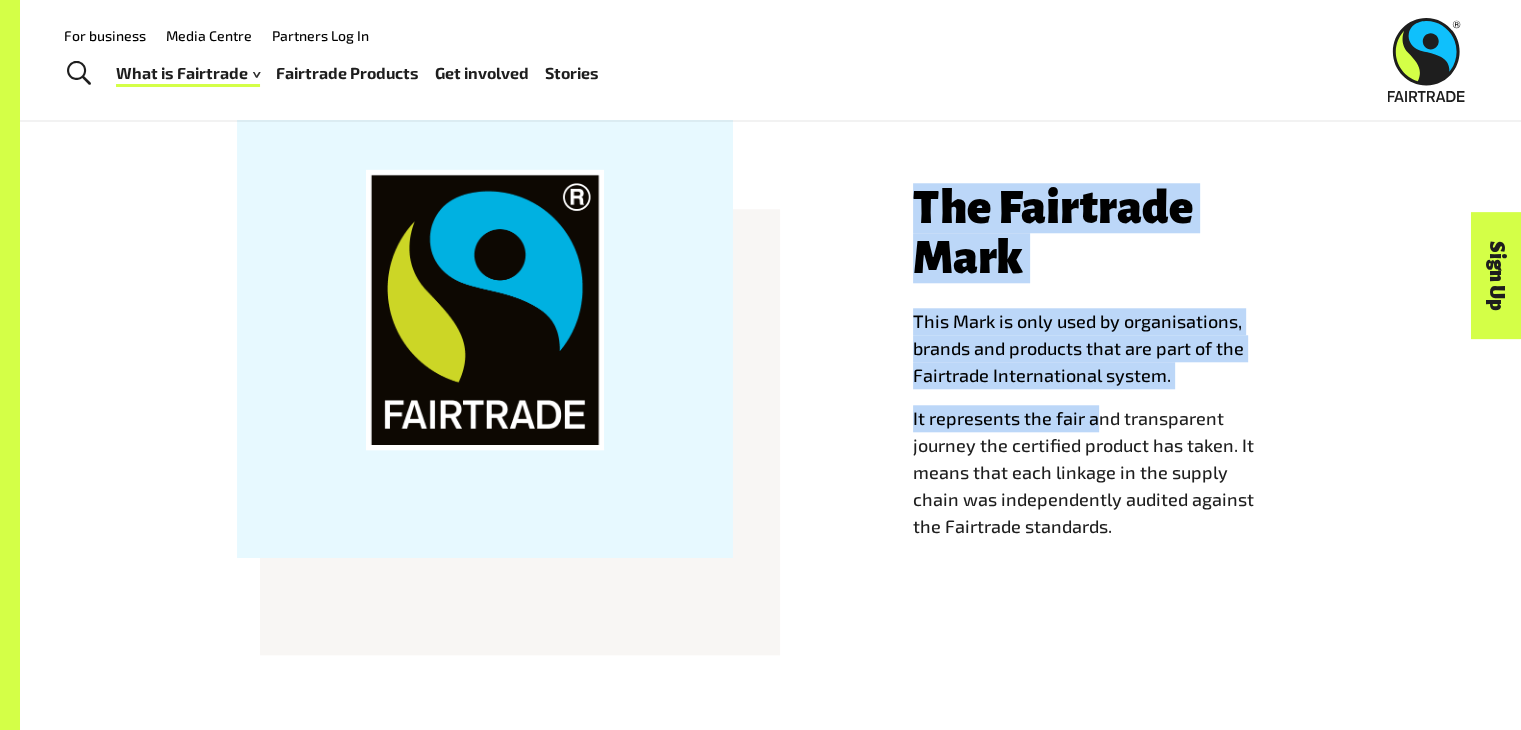 click on "The Fairtrade Mark
This Mark is only used by organisations, brands and products that are part of the Fairtrade International system.
It represents the fair and transparent journey the certified product has taken. It means that each linkage in the supply chain was independently audited against the Fairtrade standards." at bounding box center [1109, 361] 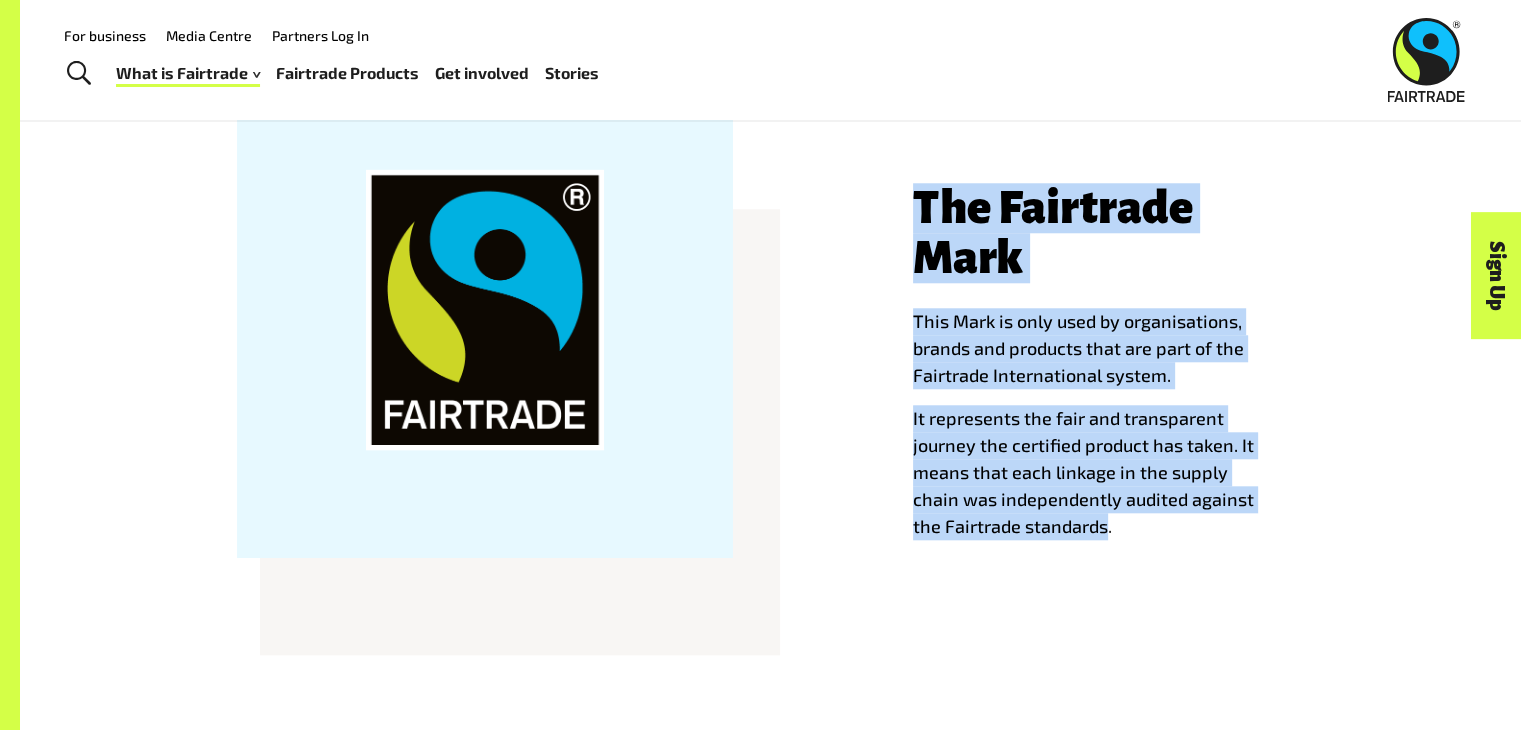 drag, startPoint x: 1076, startPoint y: 537, endPoint x: 907, endPoint y: 217, distance: 361.88535 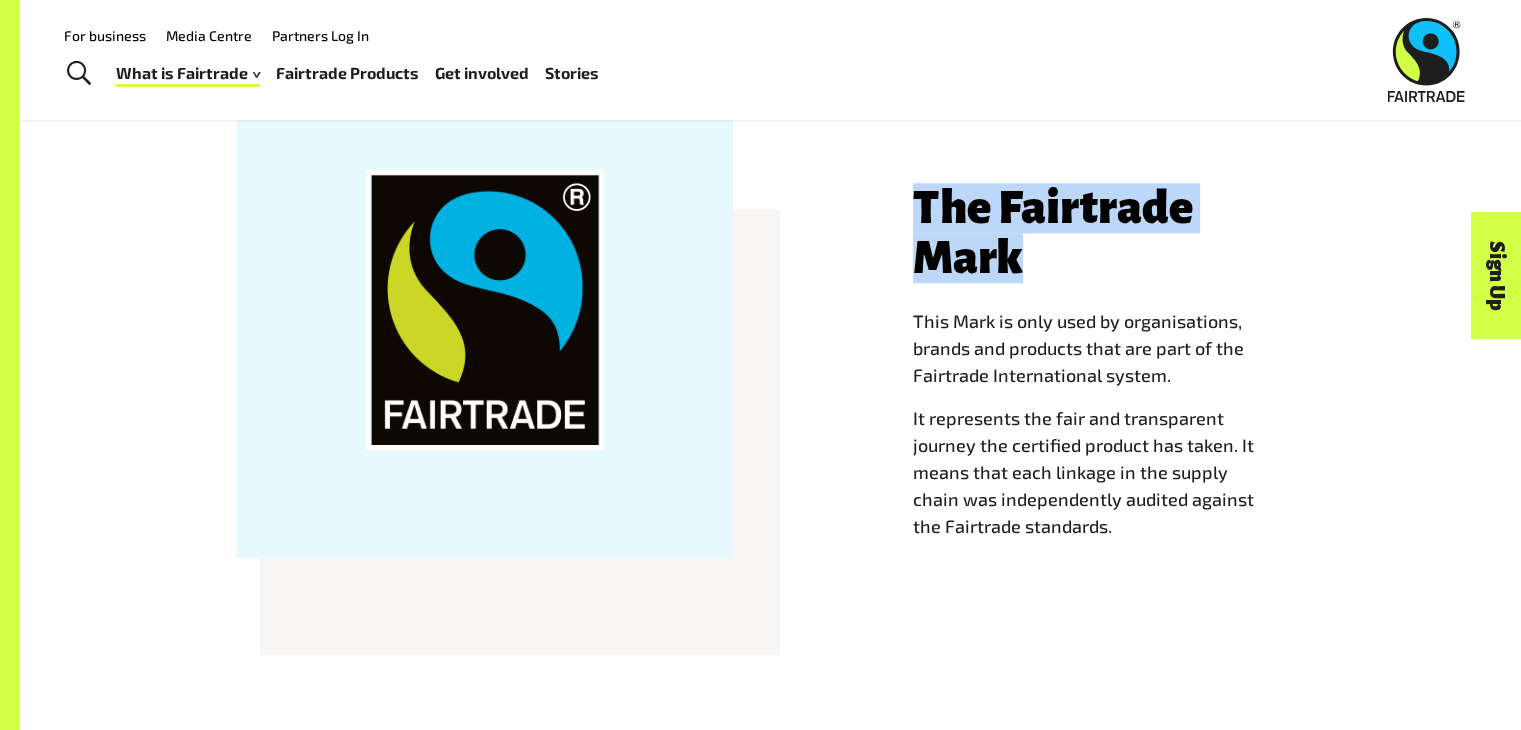 drag, startPoint x: 907, startPoint y: 217, endPoint x: 944, endPoint y: 249, distance: 48.9183 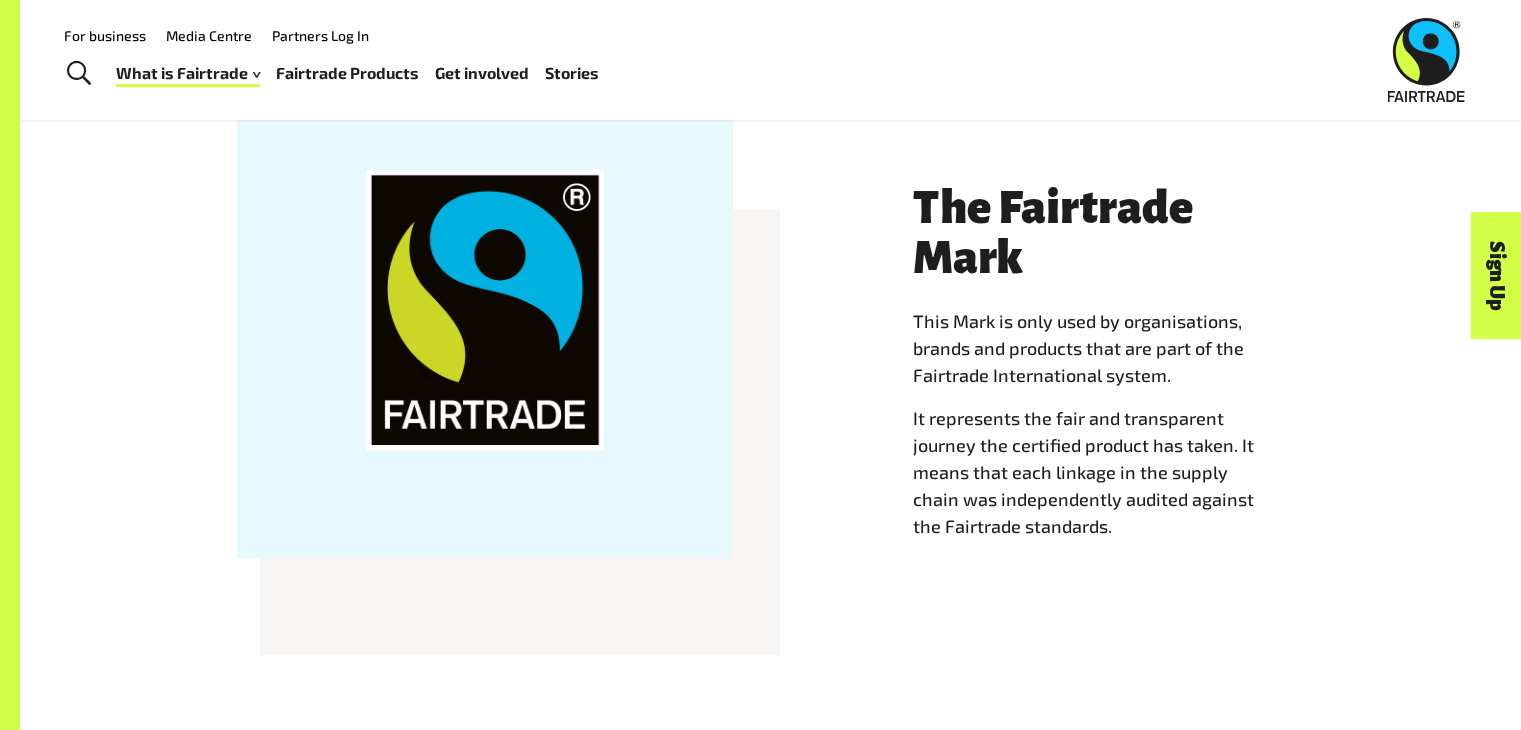 click on "The Fairtrade Mark" at bounding box center [1109, 233] 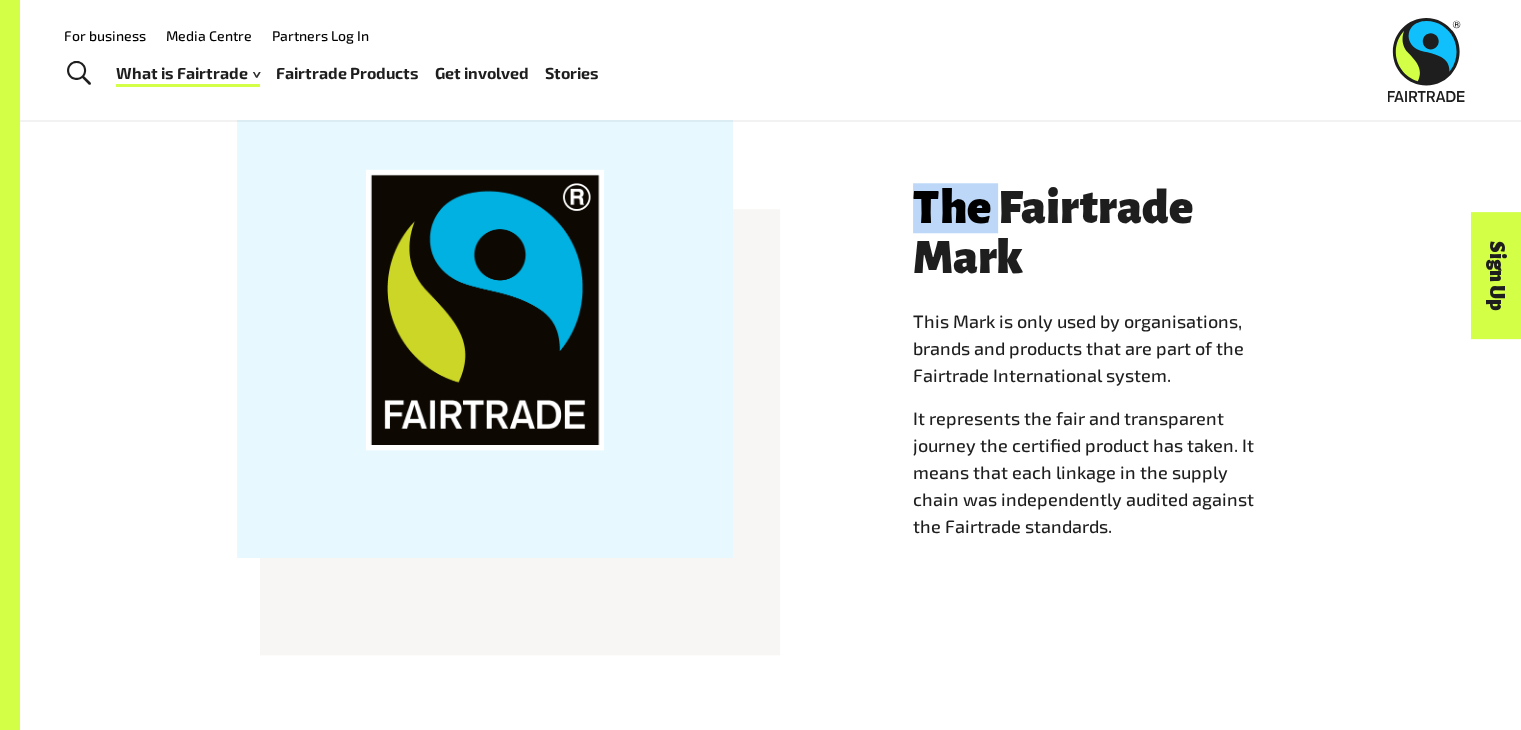 click on "The Fairtrade Mark" at bounding box center (1109, 233) 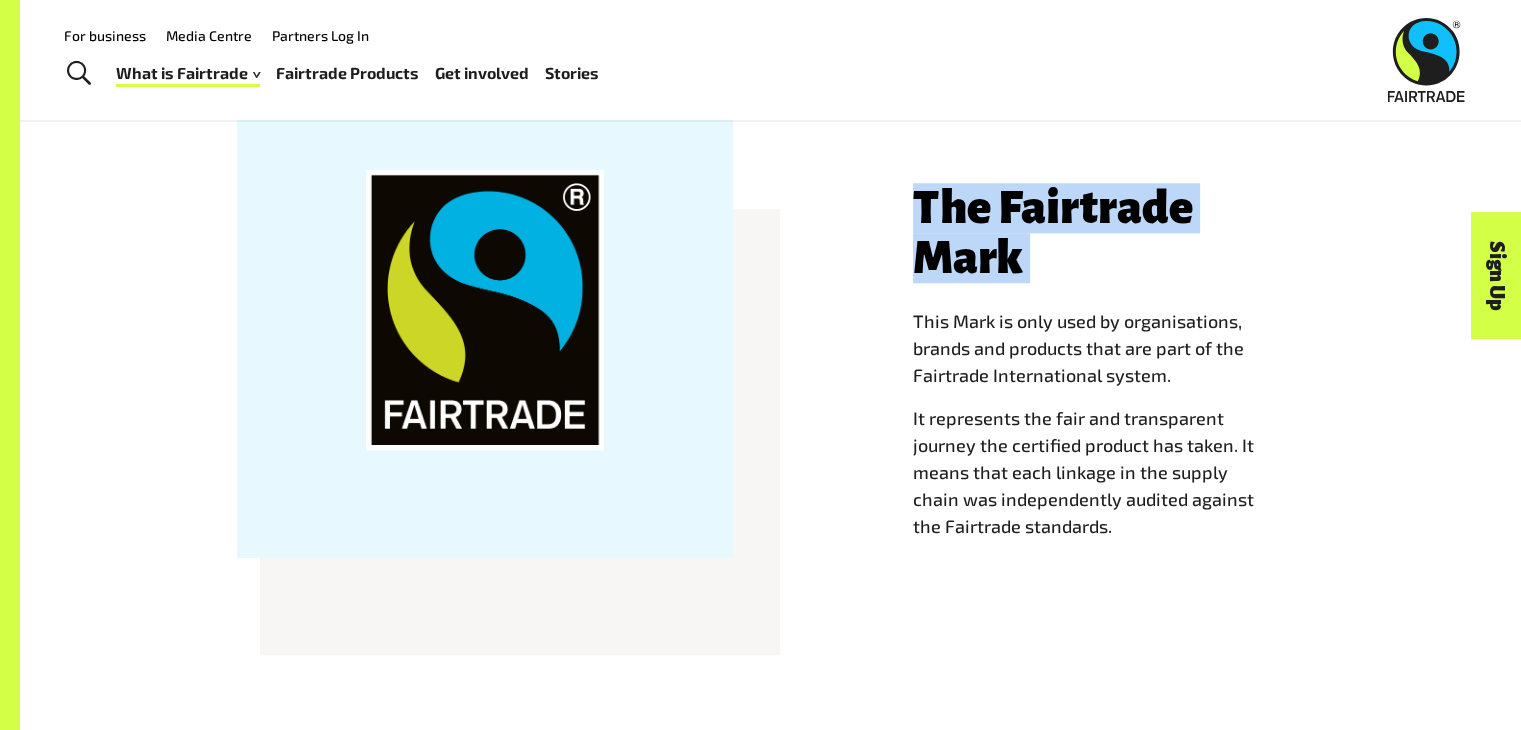 click on "The Fairtrade Mark" at bounding box center (1109, 233) 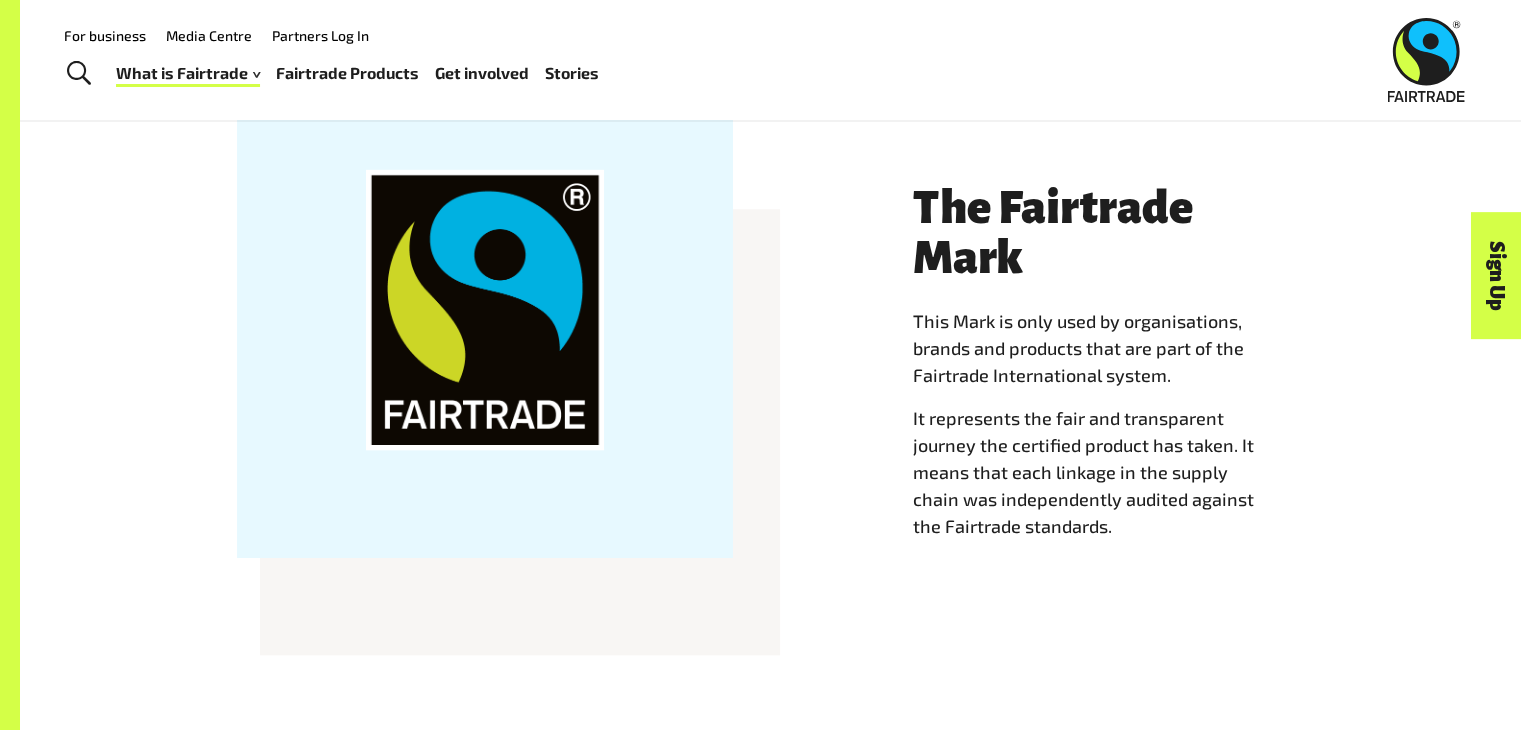 click on "The Fairtrade Mark
This Mark is only used by organisations, brands and products that are part of the Fairtrade International system.
It represents the fair and transparent journey the certified product has taken. It means that each linkage in the supply chain was independently audited against the Fairtrade standards." at bounding box center [1109, 381] 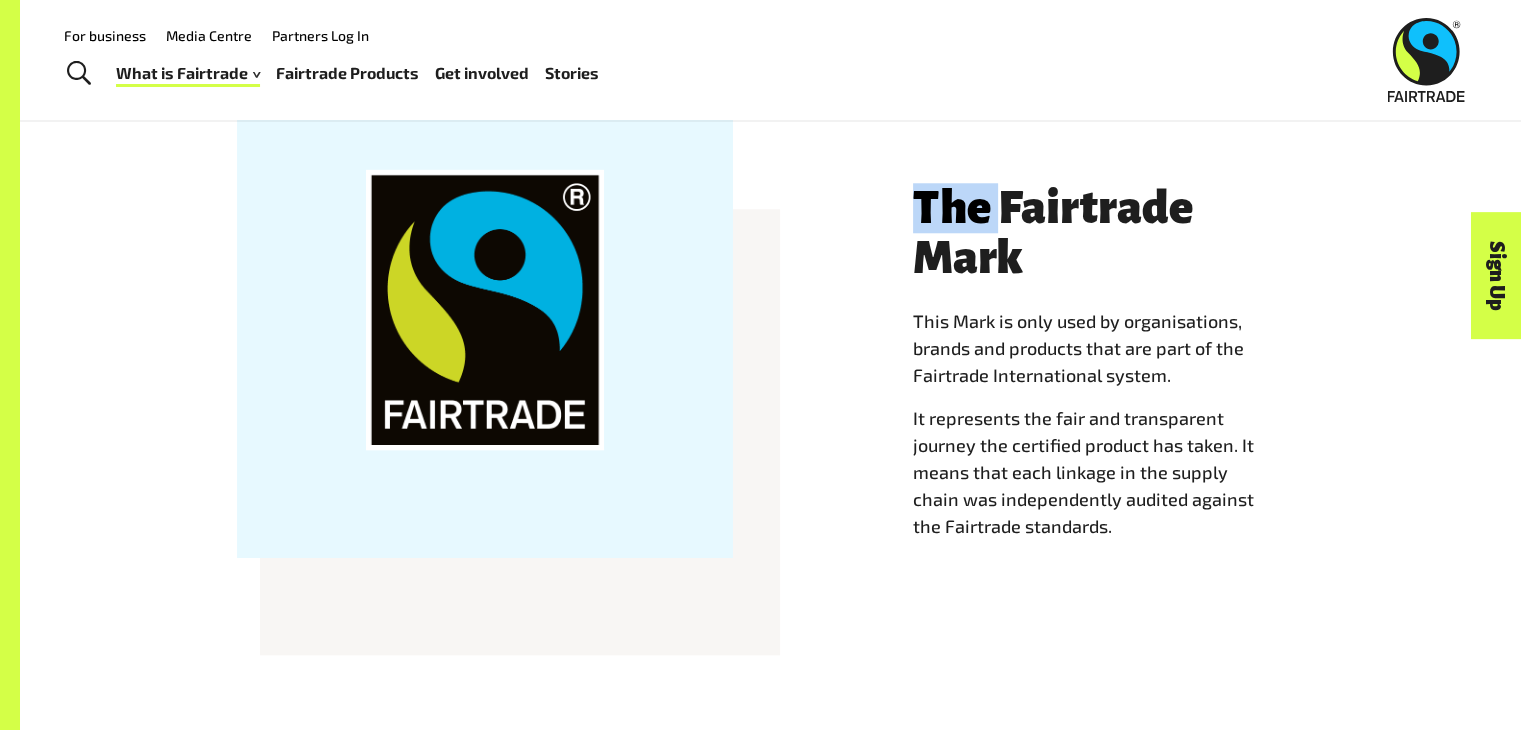 click on "The Fairtrade Mark
This Mark is only used by organisations, brands and products that are part of the Fairtrade International system.
It represents the fair and transparent journey the certified product has taken. It means that each linkage in the supply chain was independently audited against the Fairtrade standards." at bounding box center (1109, 381) 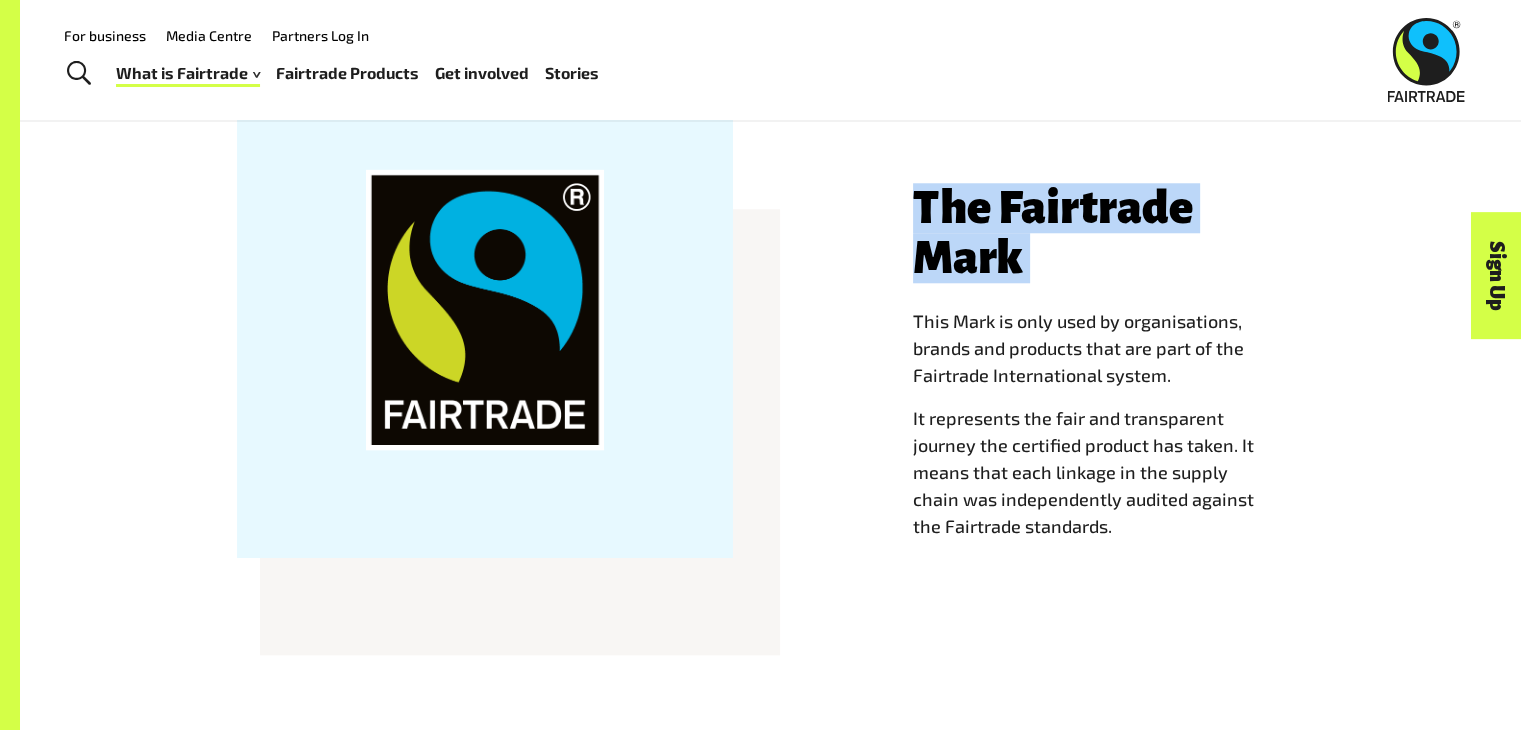 click on "The Fairtrade Mark" at bounding box center (1109, 233) 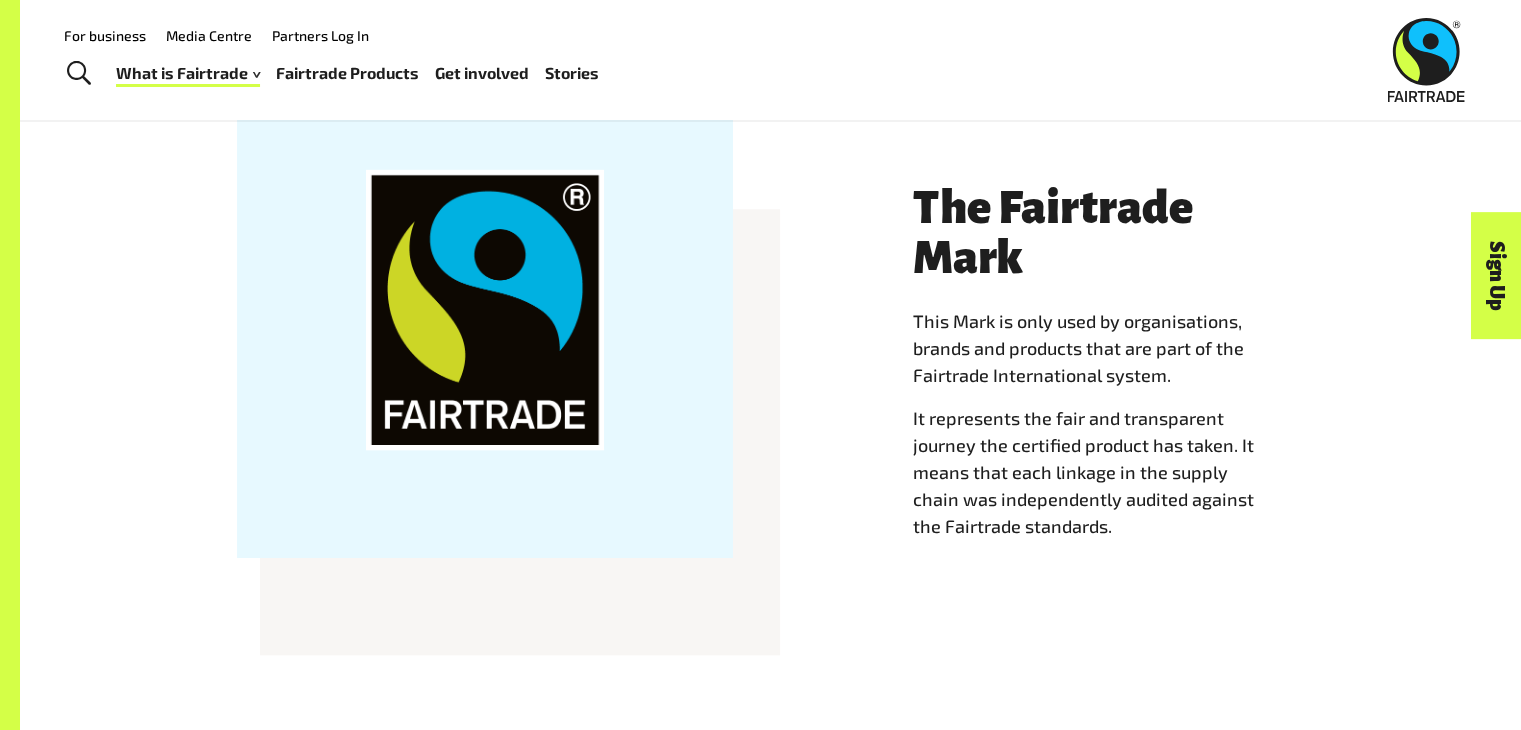click on "The Fairtrade Mark" at bounding box center [1109, 233] 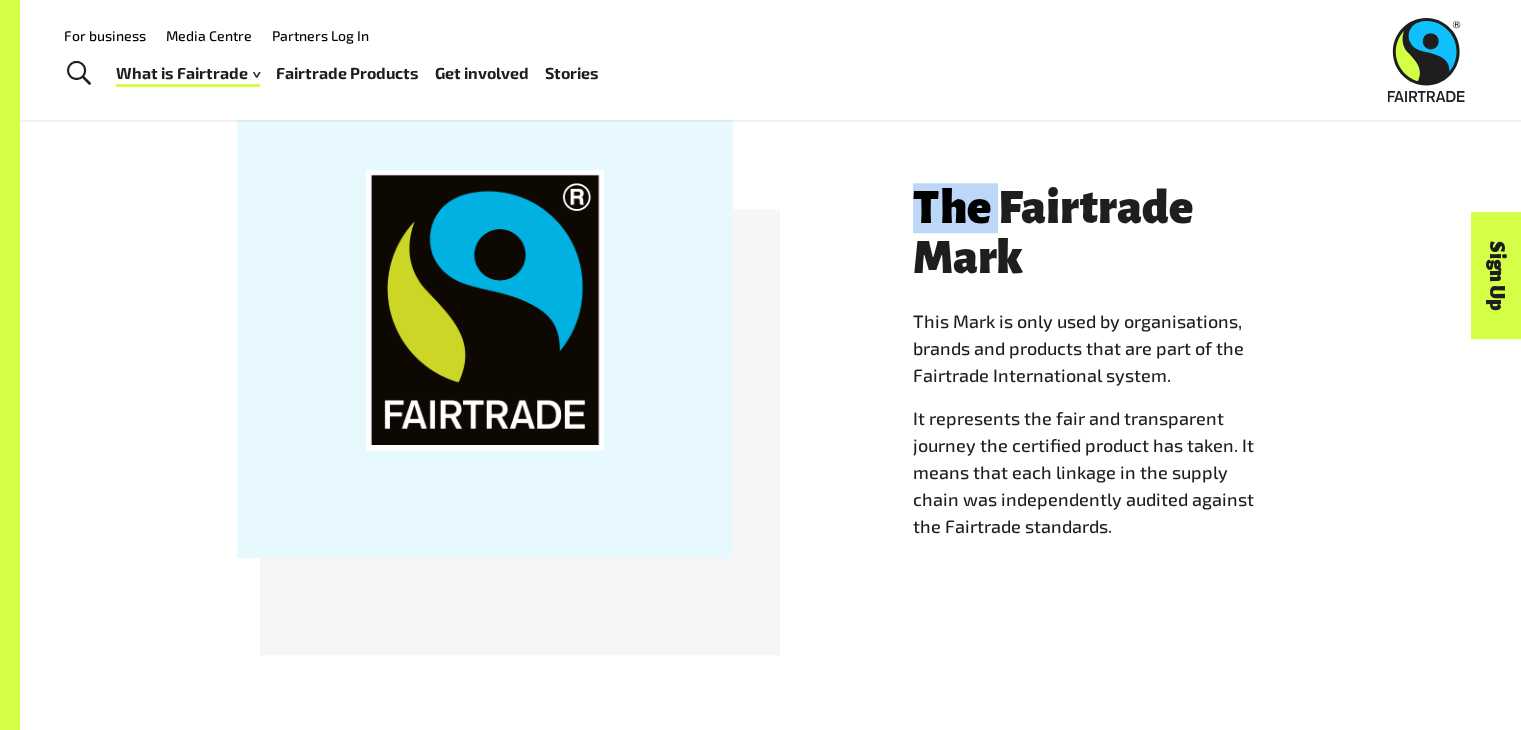 click on "The Fairtrade Mark" at bounding box center (1109, 233) 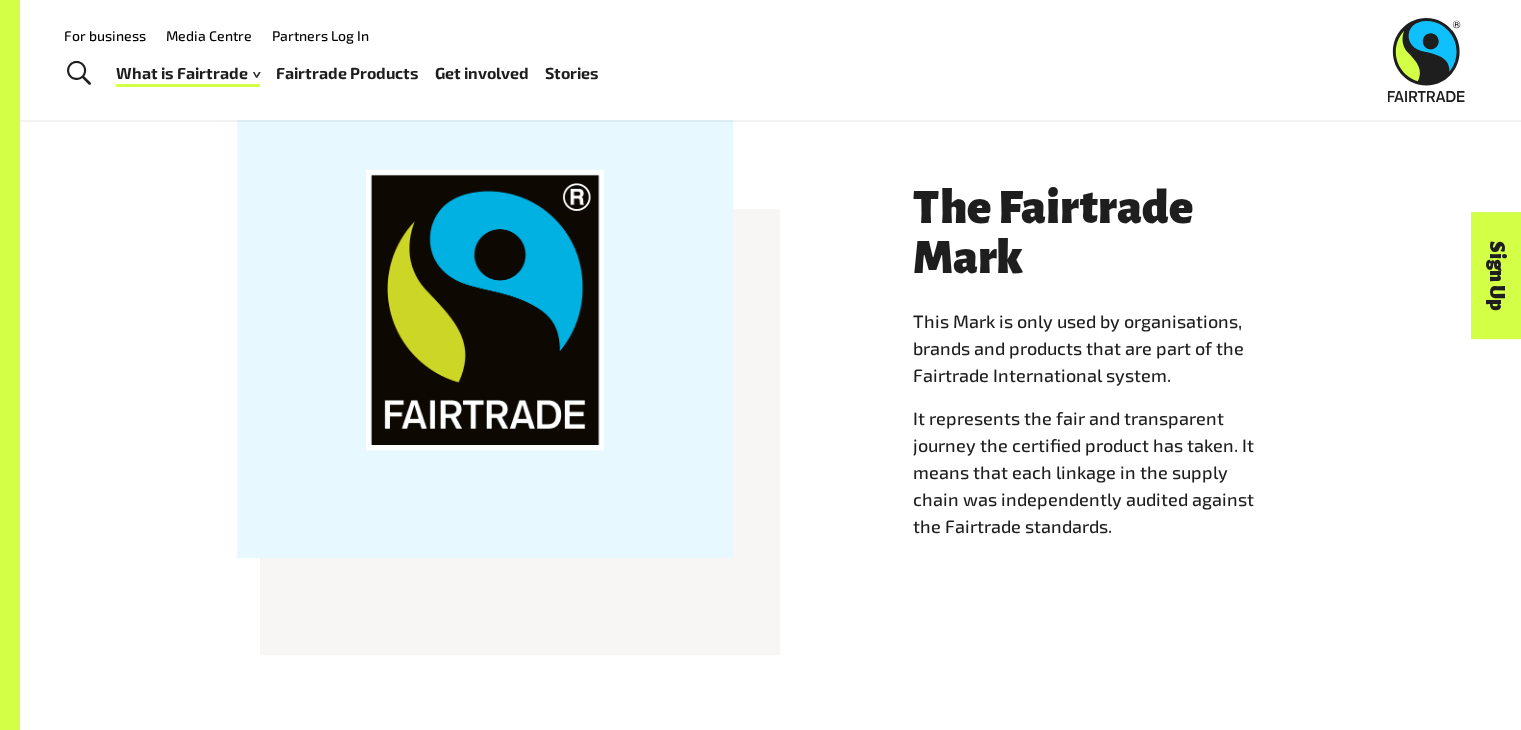 click on "The Fairtrade Mark" at bounding box center [1109, 233] 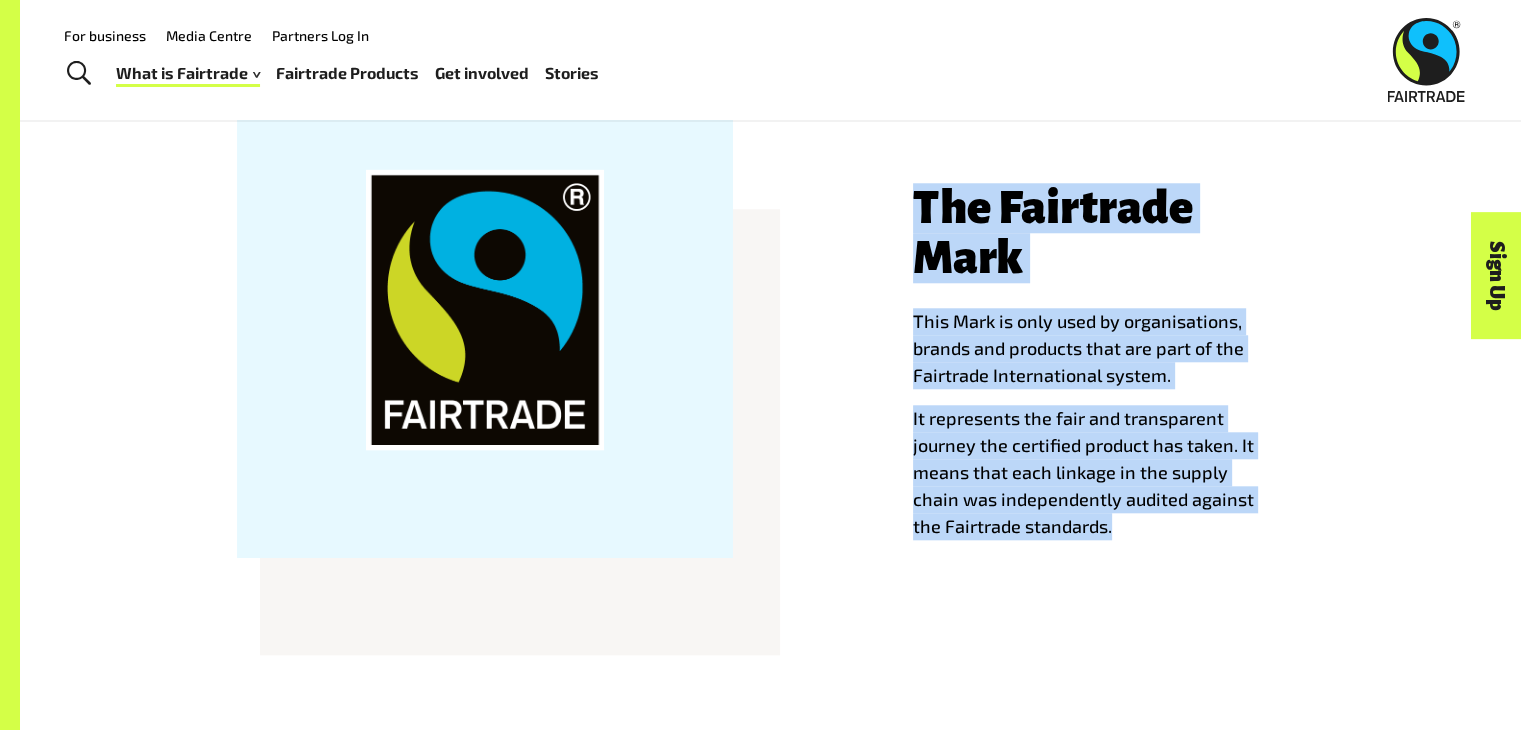 drag, startPoint x: 1084, startPoint y: 534, endPoint x: 917, endPoint y: 188, distance: 384.19397 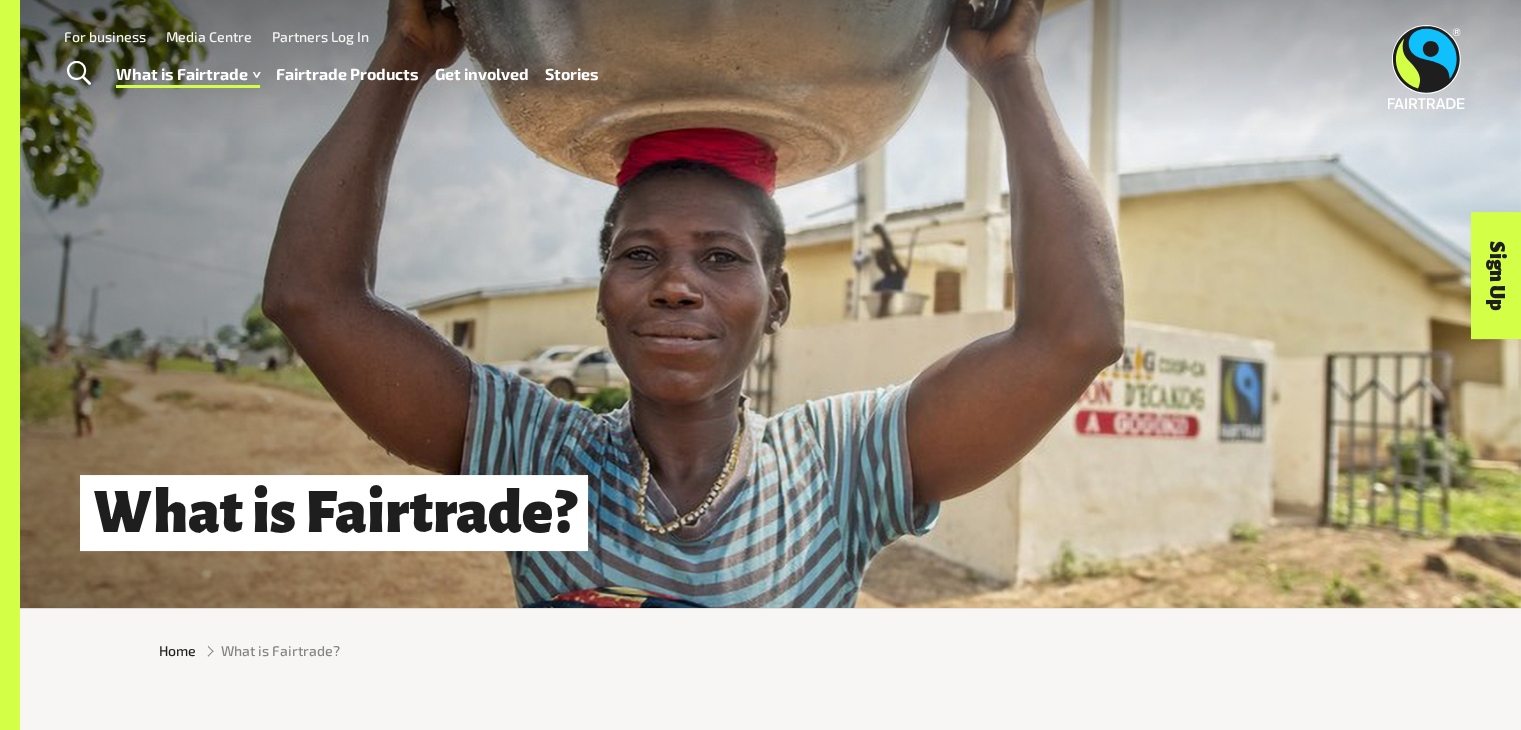 scroll, scrollTop: 0, scrollLeft: 0, axis: both 